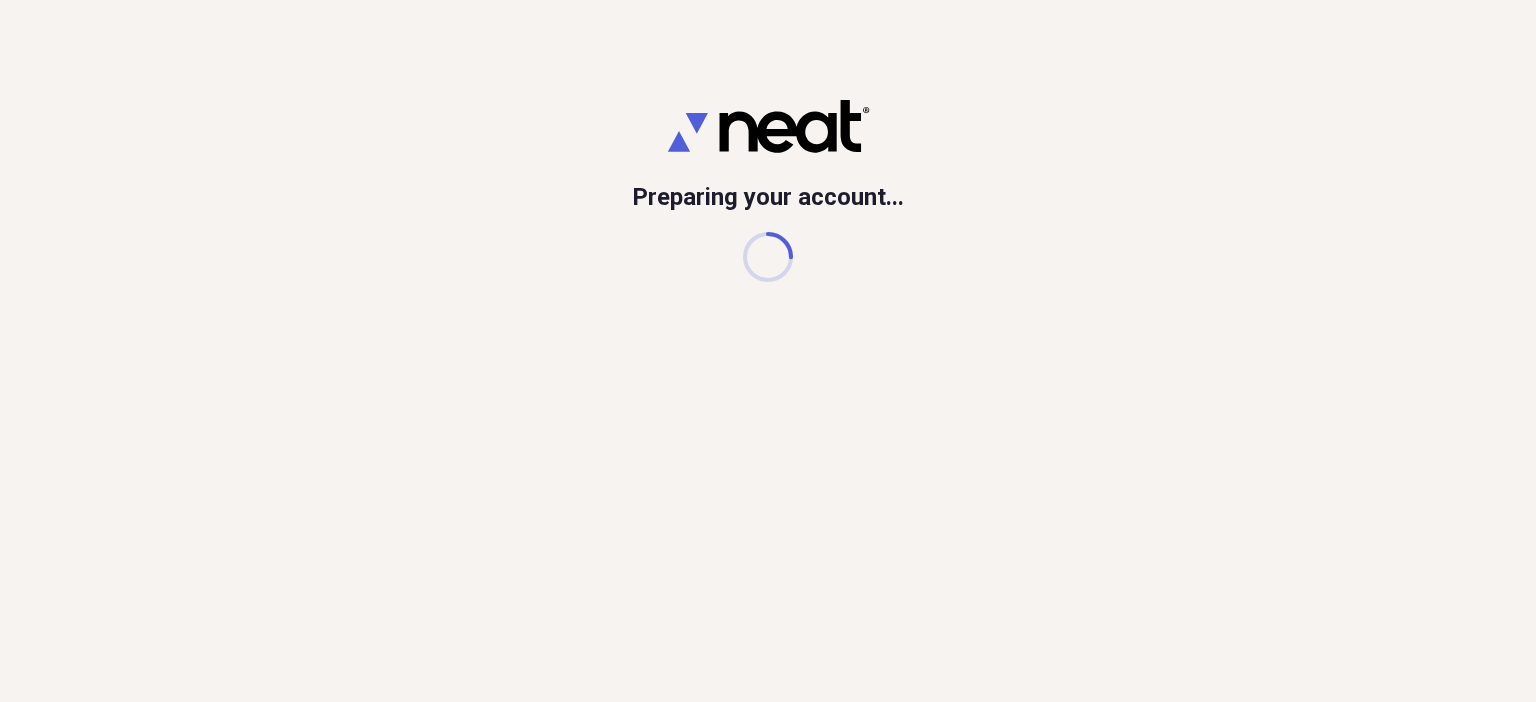 scroll, scrollTop: 0, scrollLeft: 0, axis: both 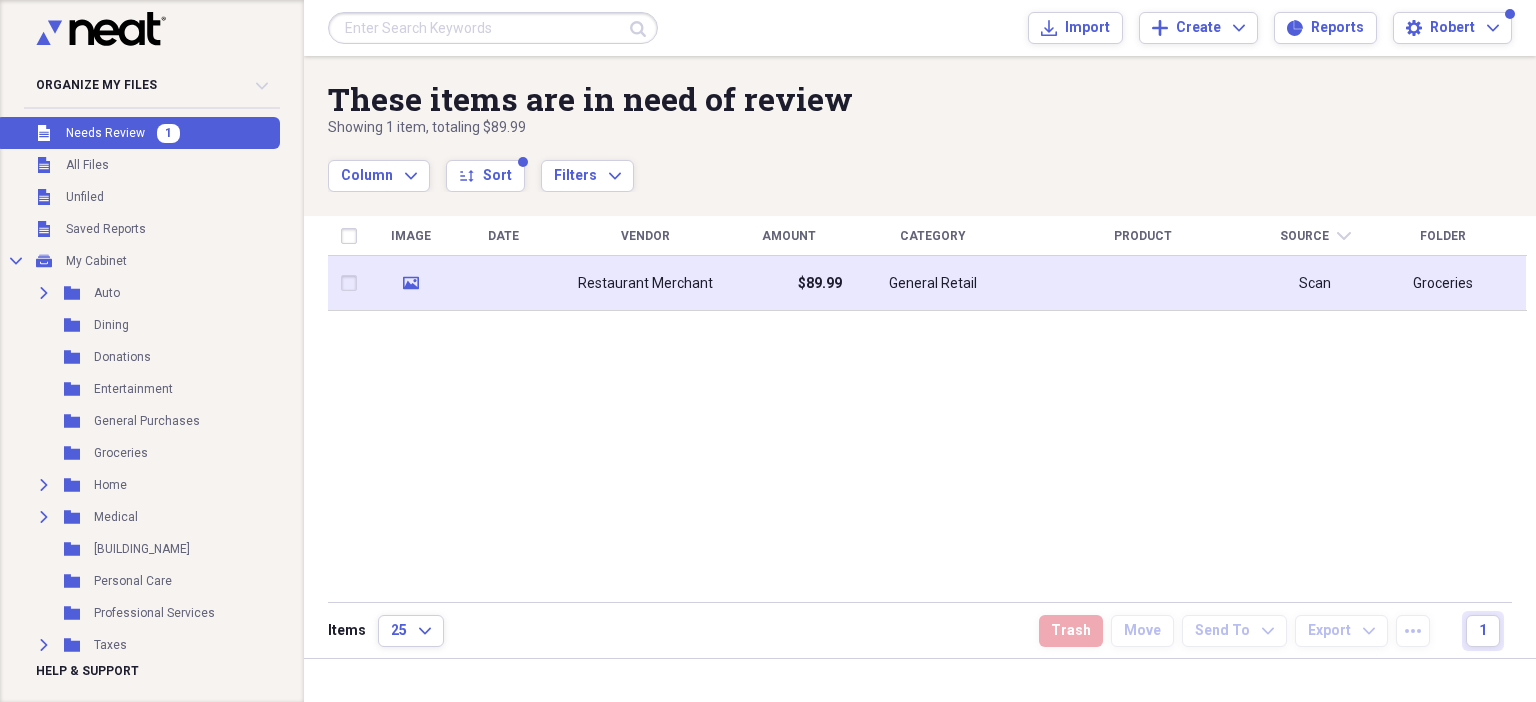 click on "Restaurant Merchant" at bounding box center [645, 284] 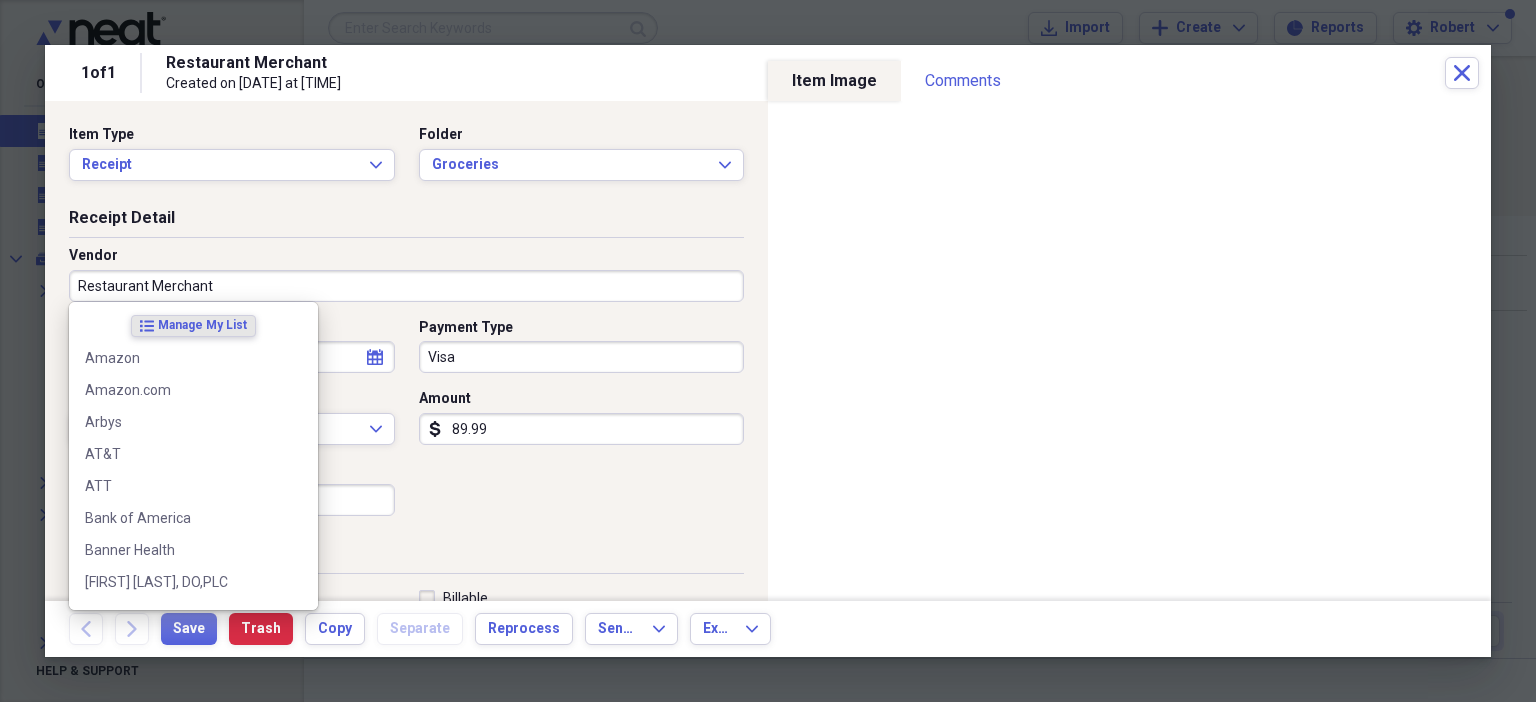 click on "Restaurant Merchant" at bounding box center [406, 286] 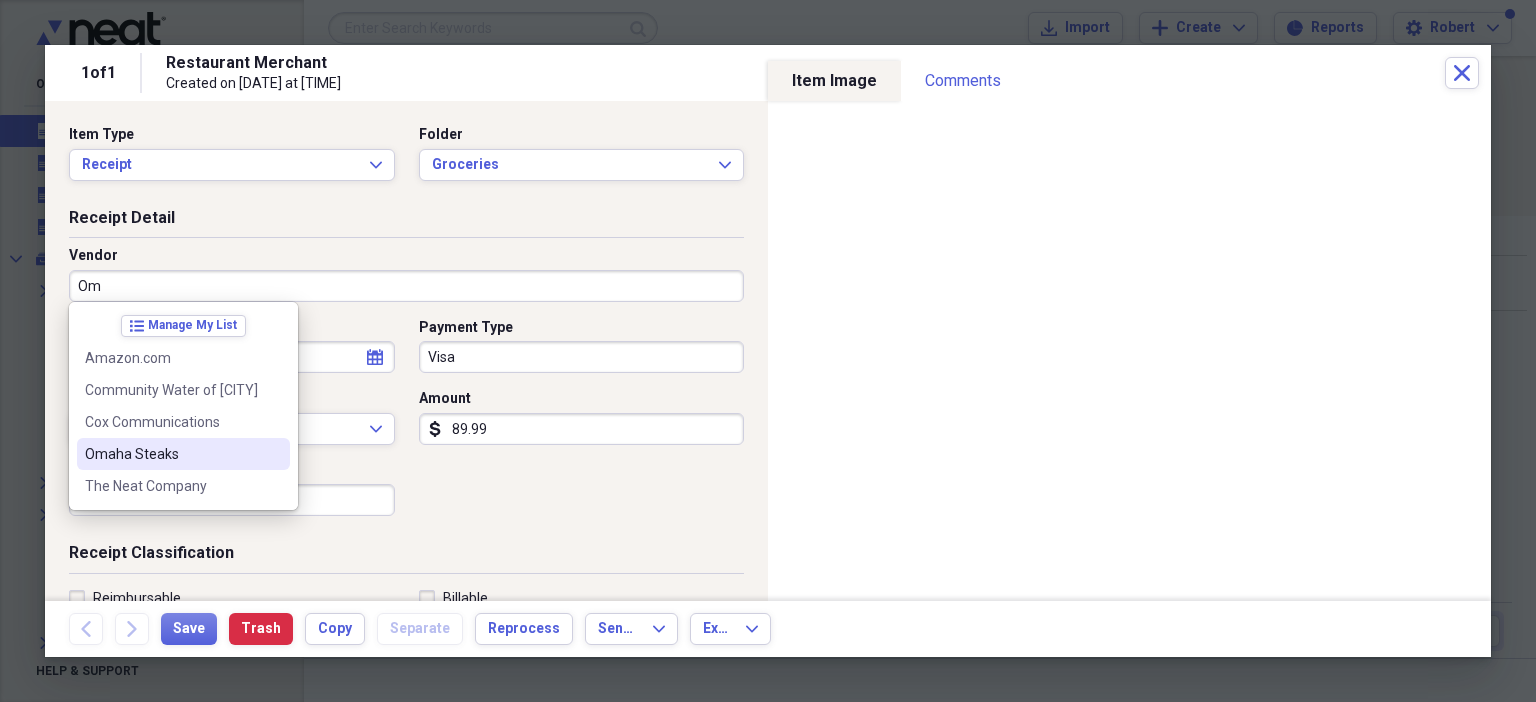 click on "Omaha Steaks" at bounding box center [171, 454] 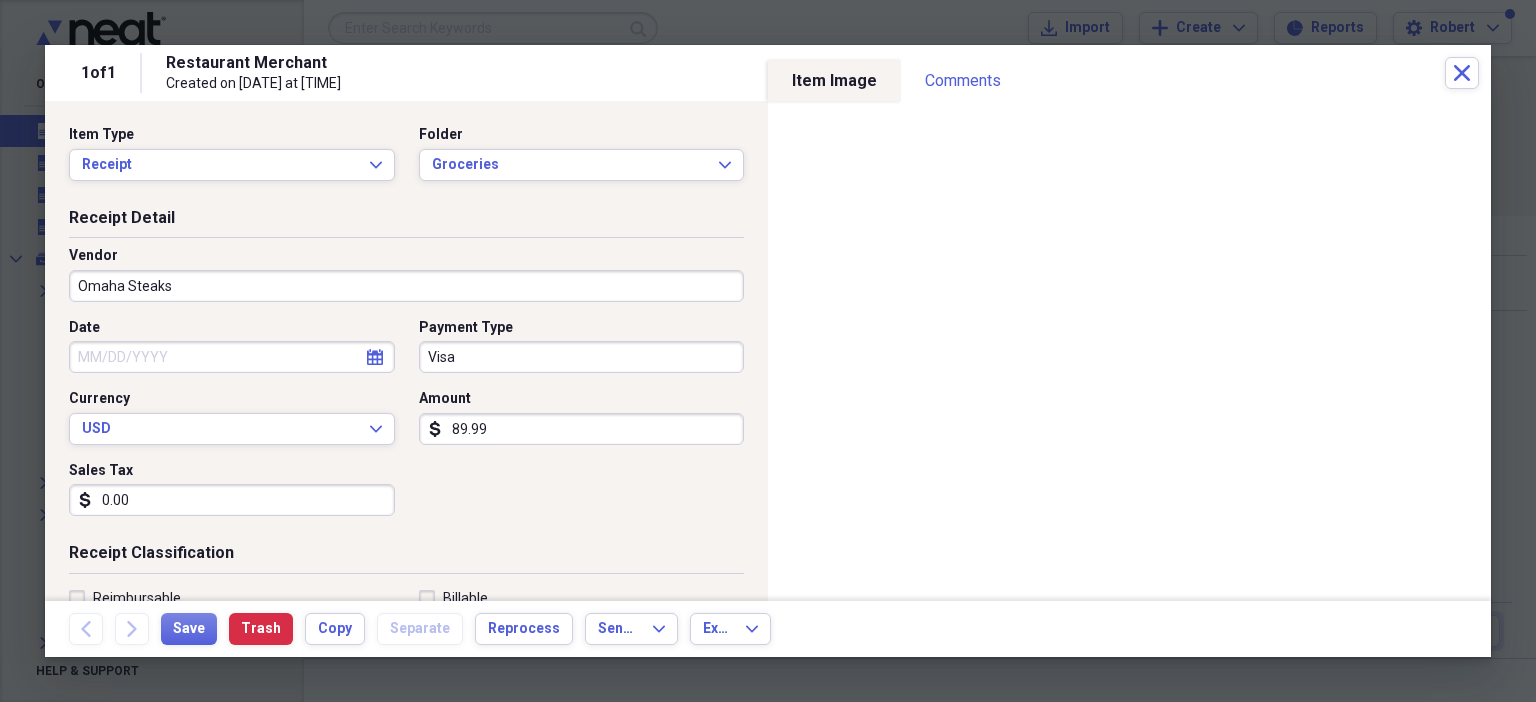 type on "Groceries" 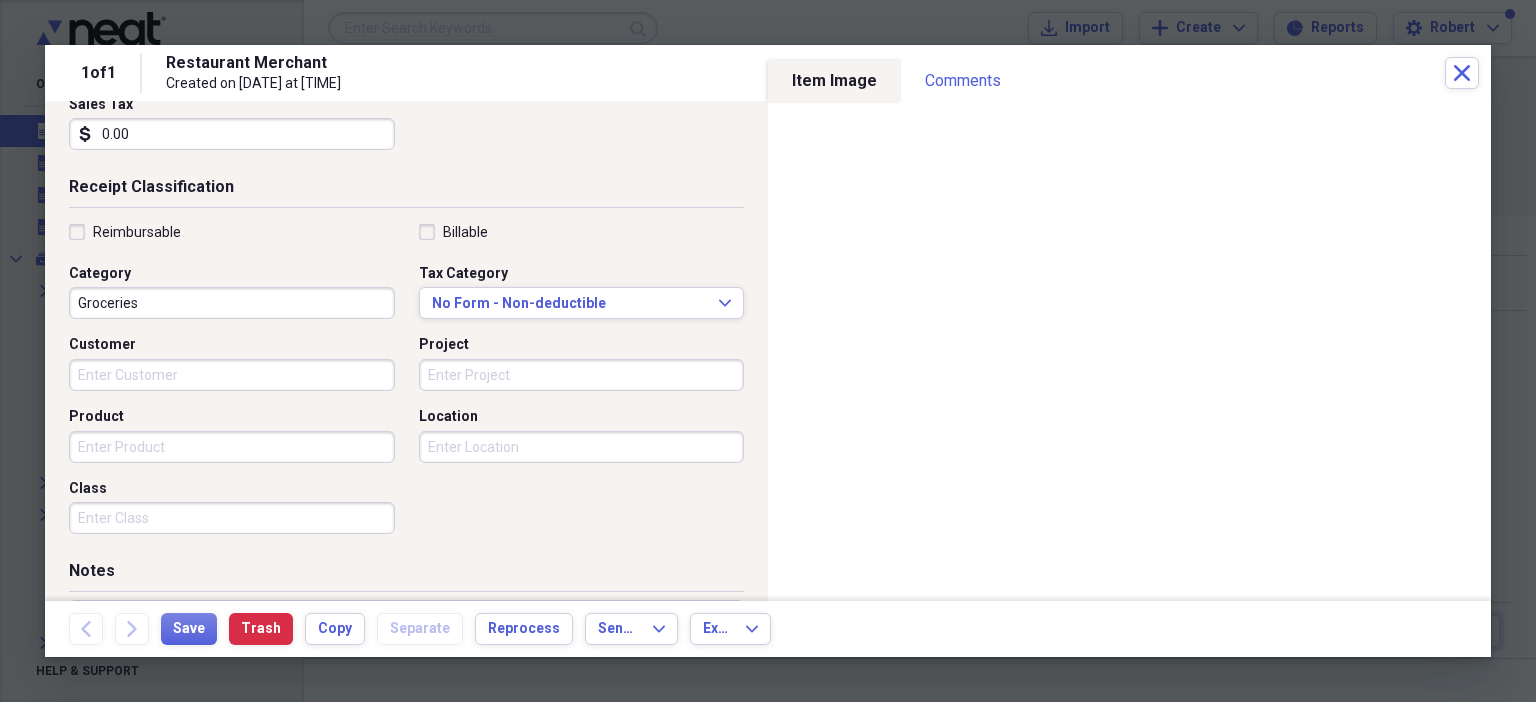 scroll, scrollTop: 400, scrollLeft: 0, axis: vertical 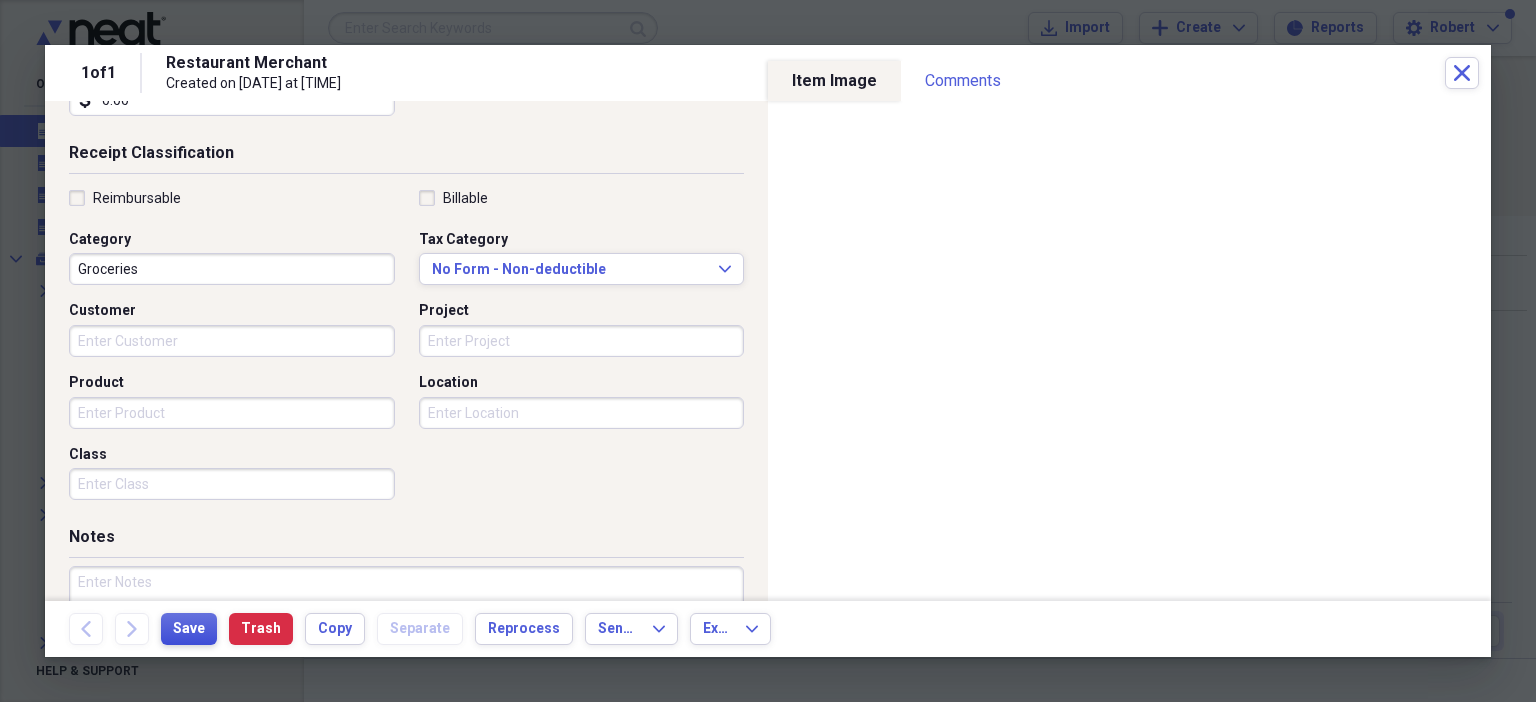 click on "Save" at bounding box center [189, 629] 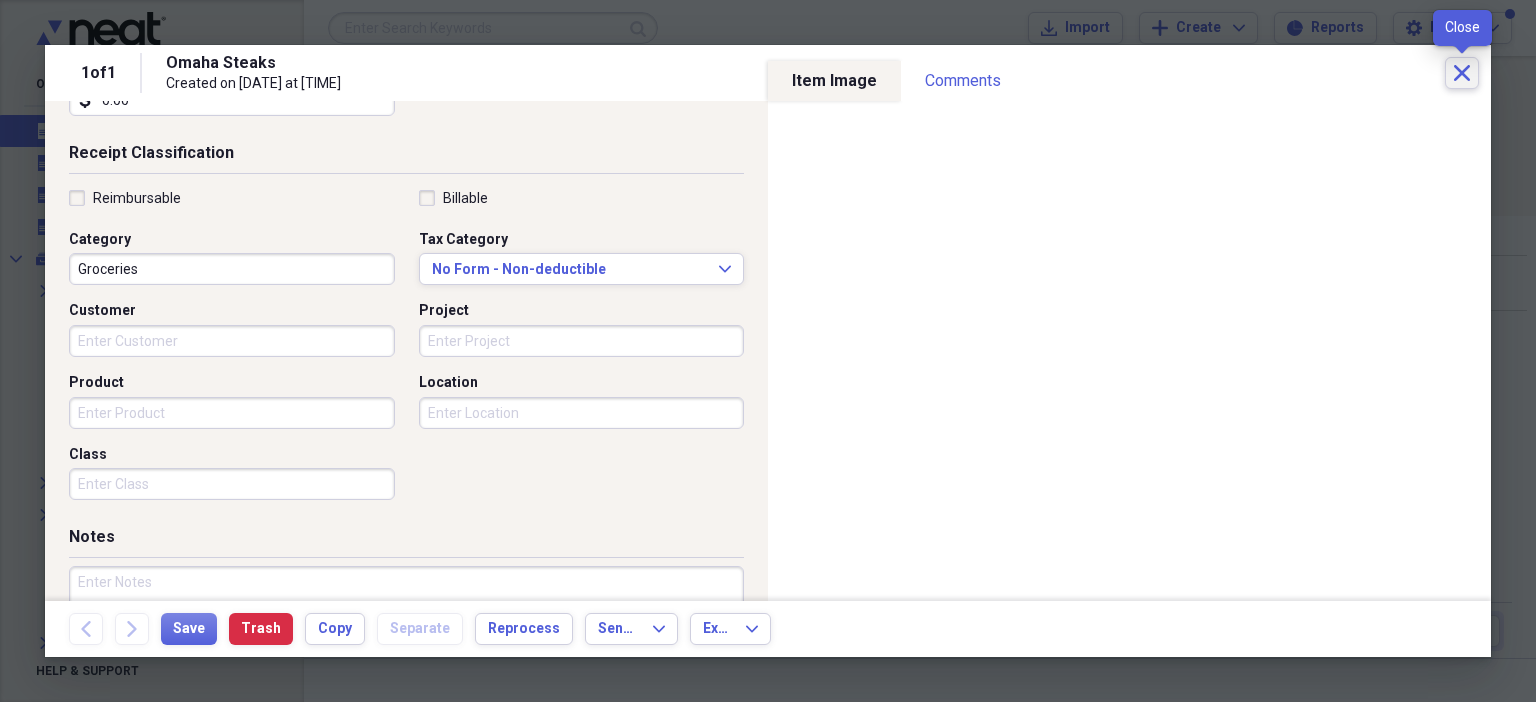 click on "Close" 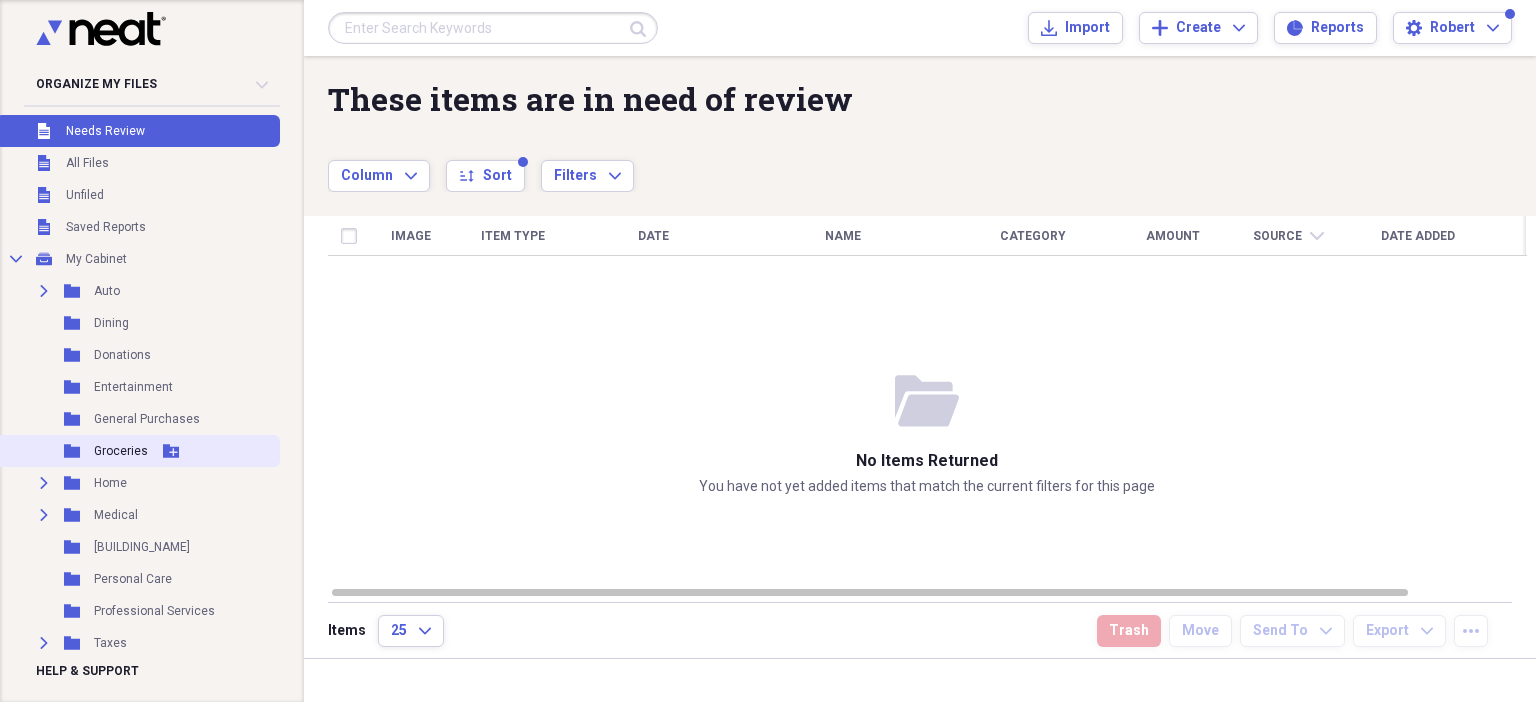 click on "Groceries" at bounding box center [121, 451] 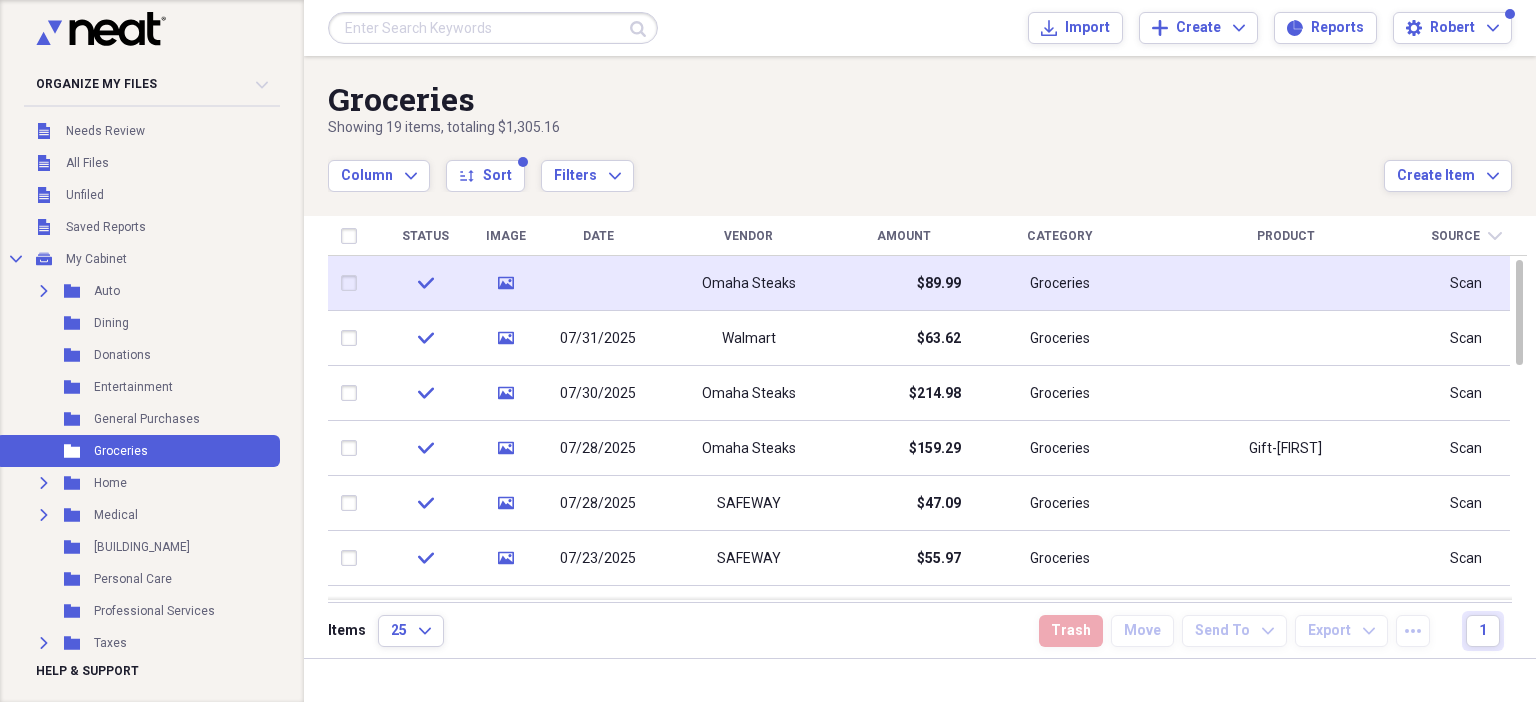 click at bounding box center (598, 283) 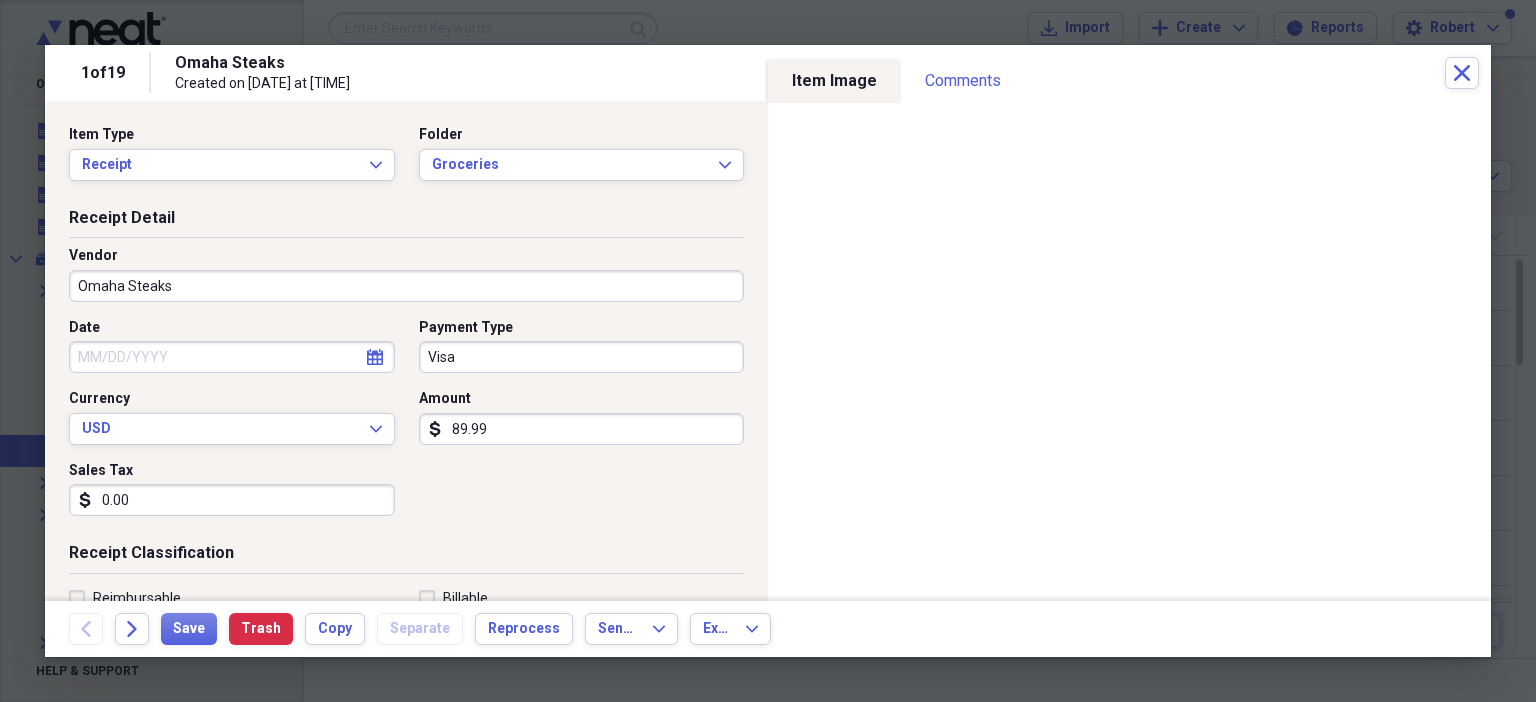 click 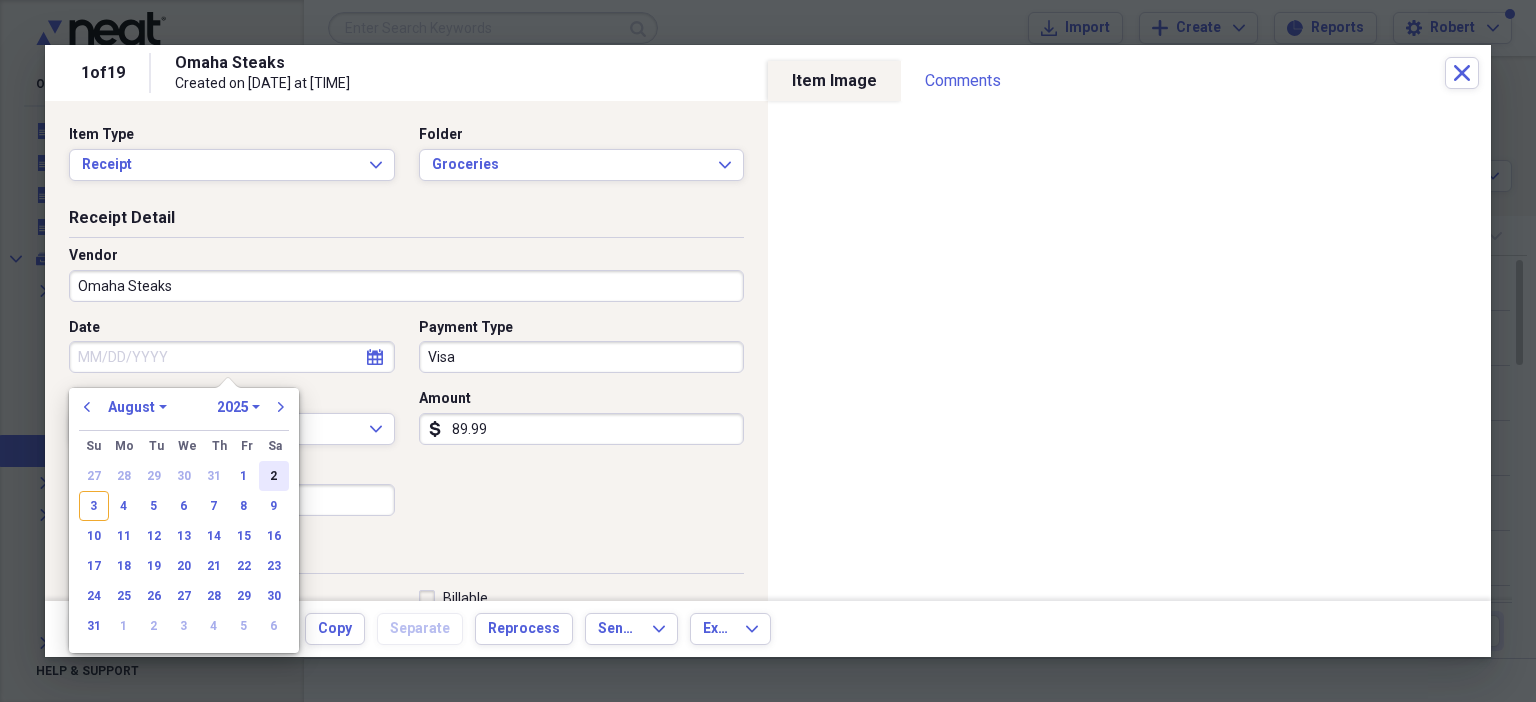 click on "2" at bounding box center [274, 476] 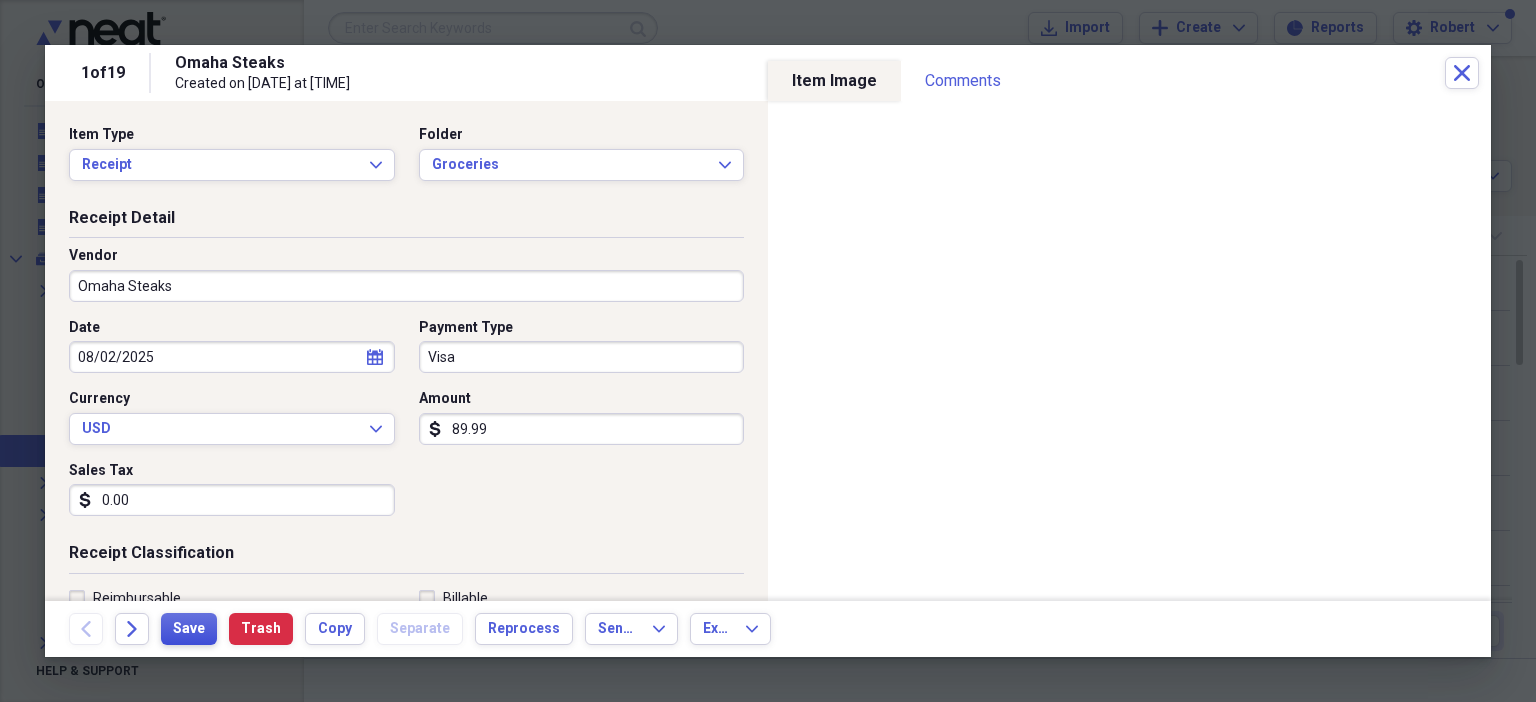 click on "Save" at bounding box center [189, 629] 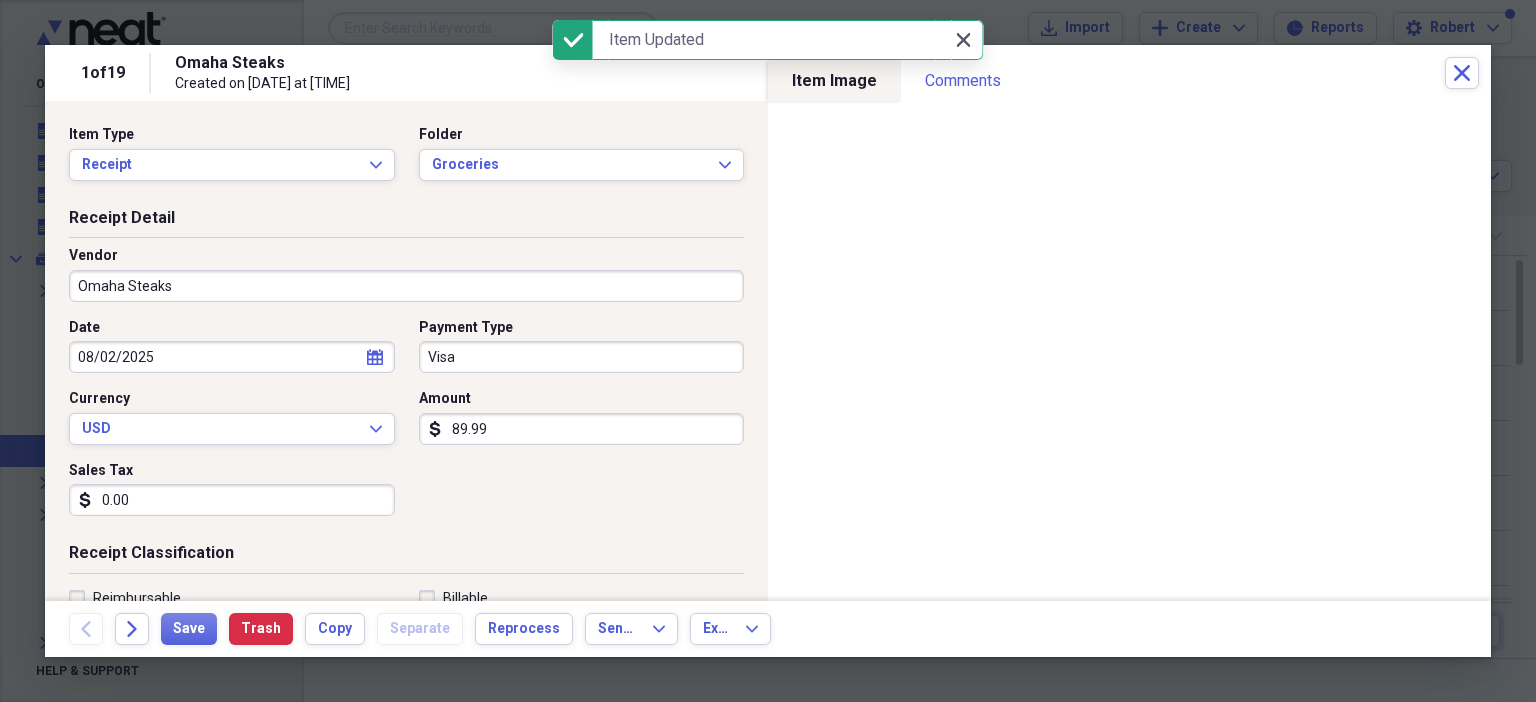 click on "Close" 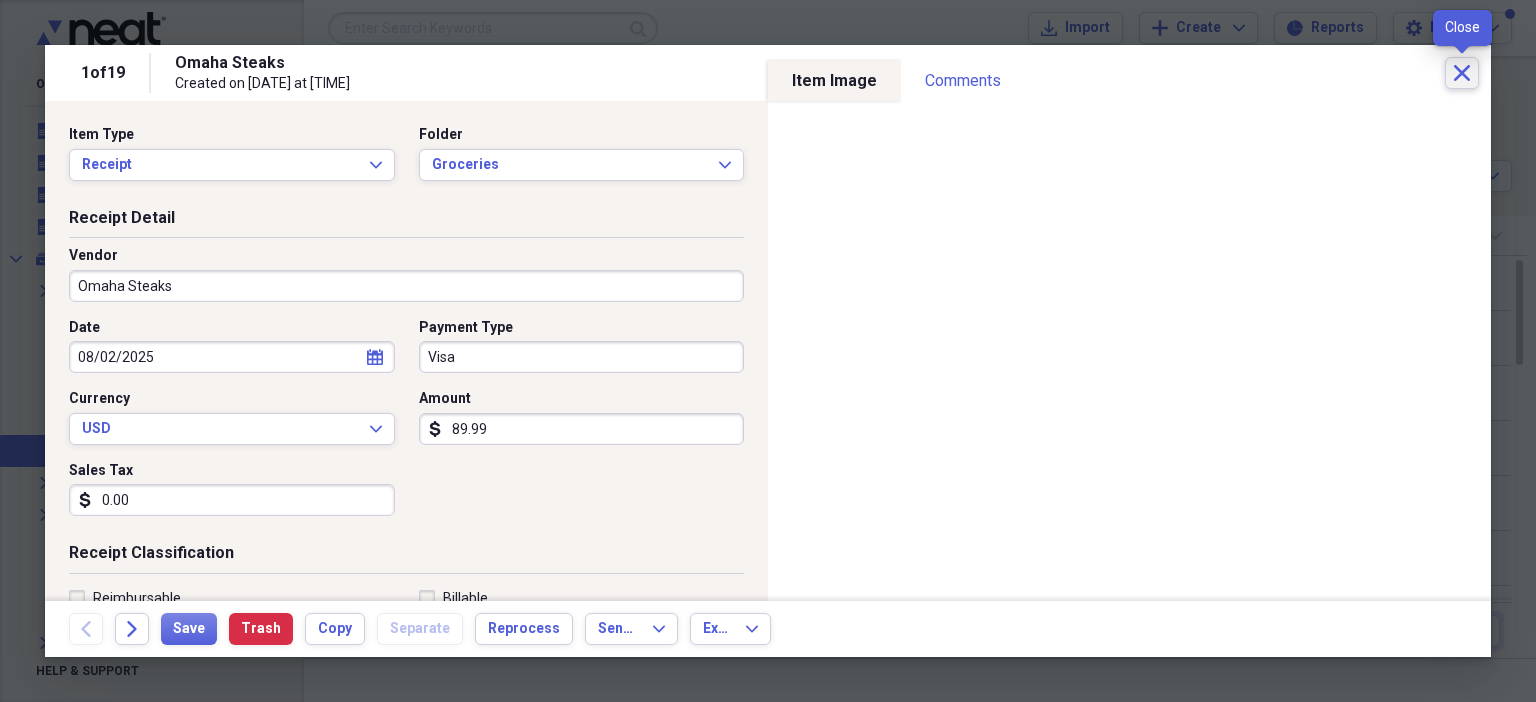 click on "Close" at bounding box center (1462, 73) 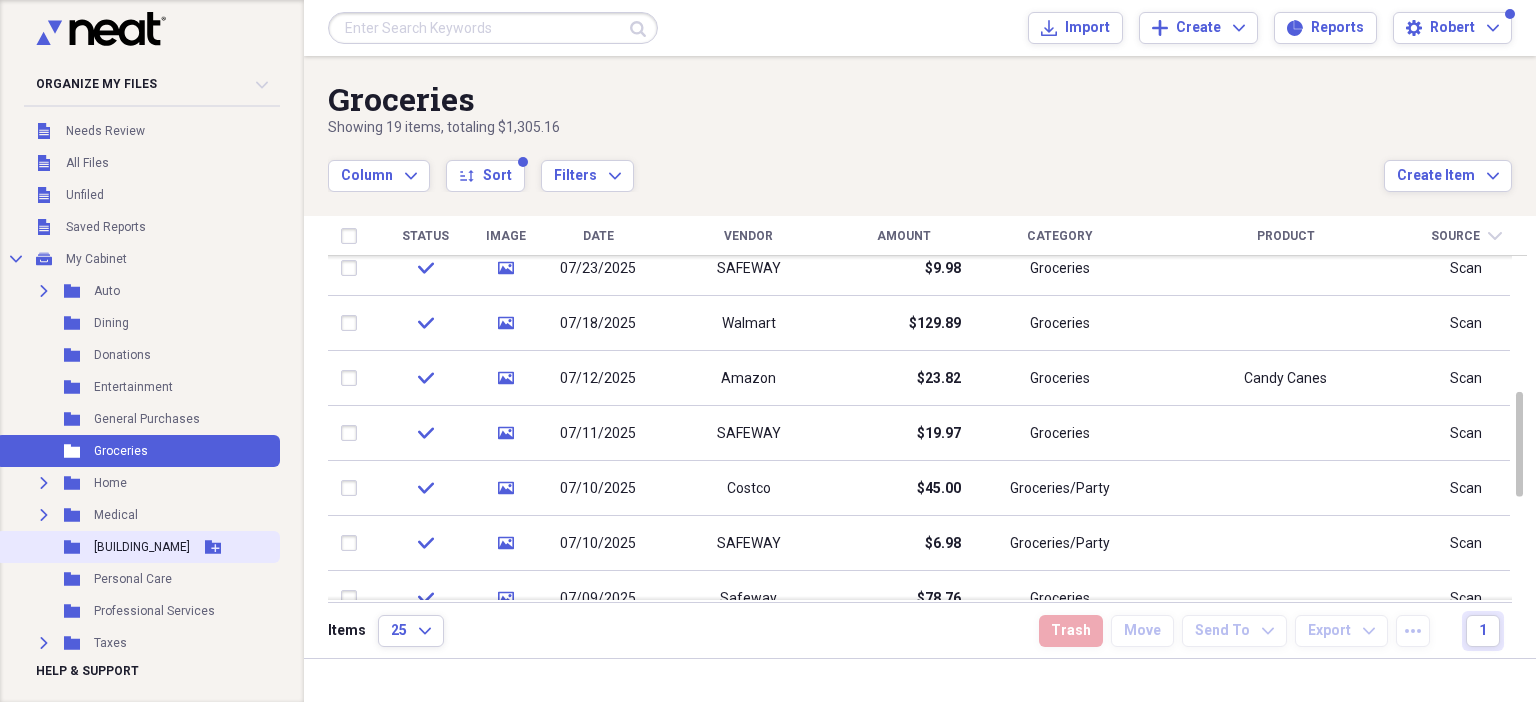 click on "[STATE] Building" at bounding box center (142, 547) 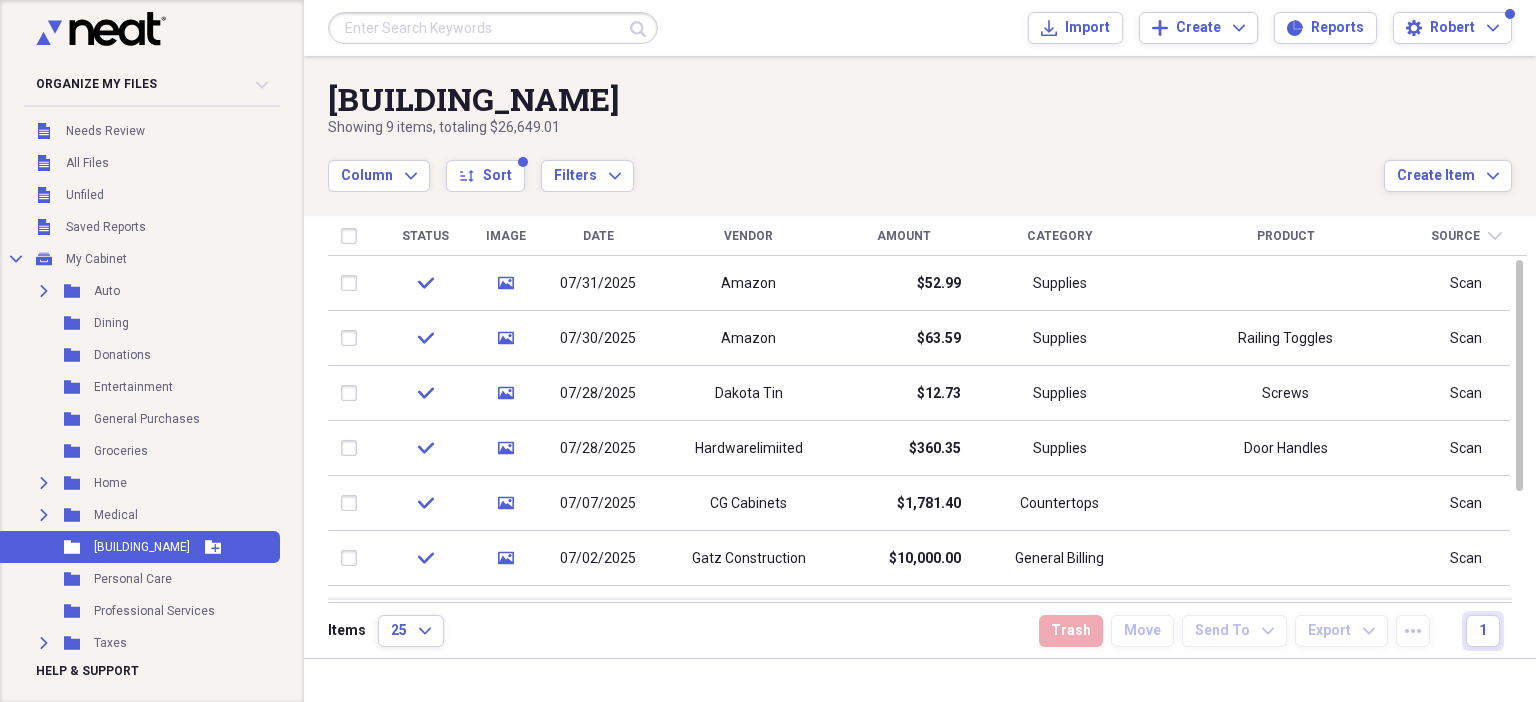 click on "[STATE] Building" at bounding box center (142, 547) 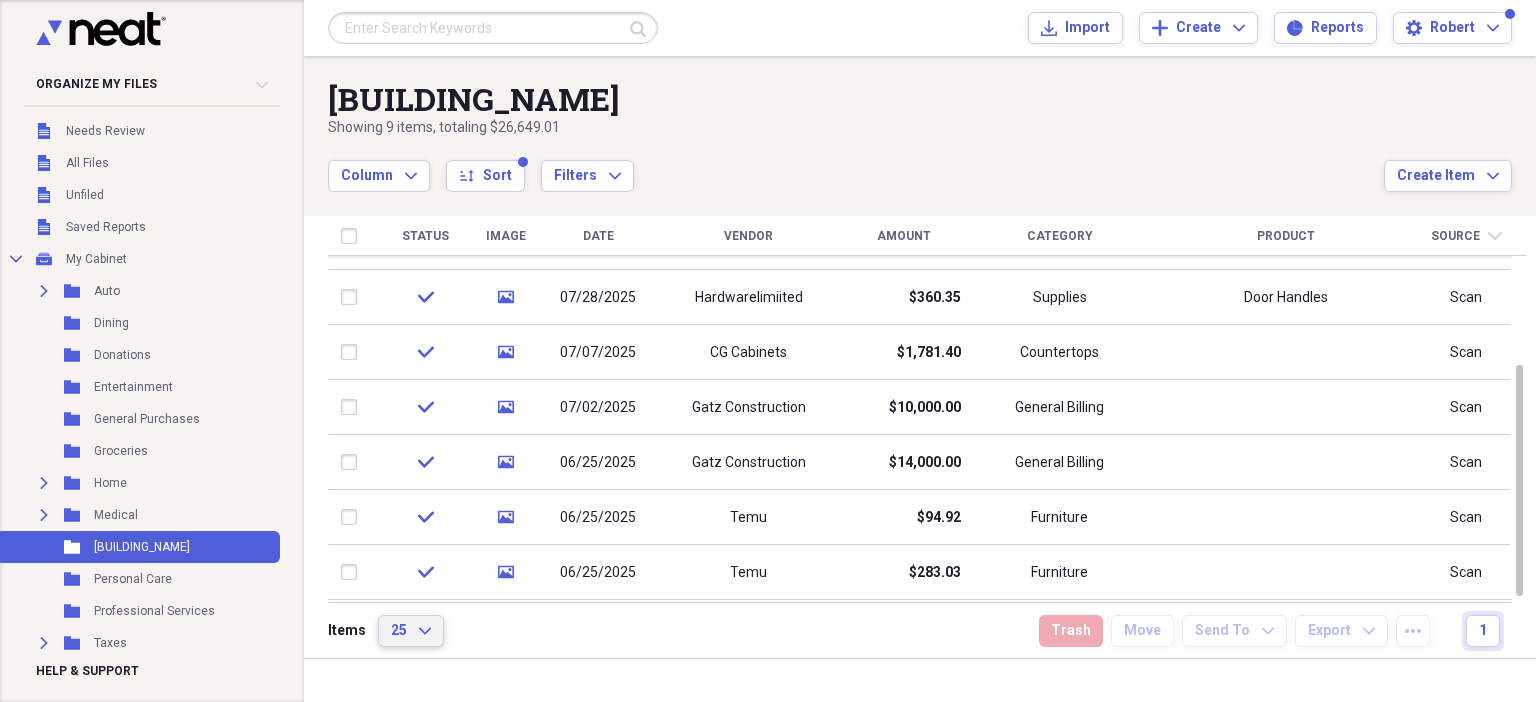 click on "Expand" 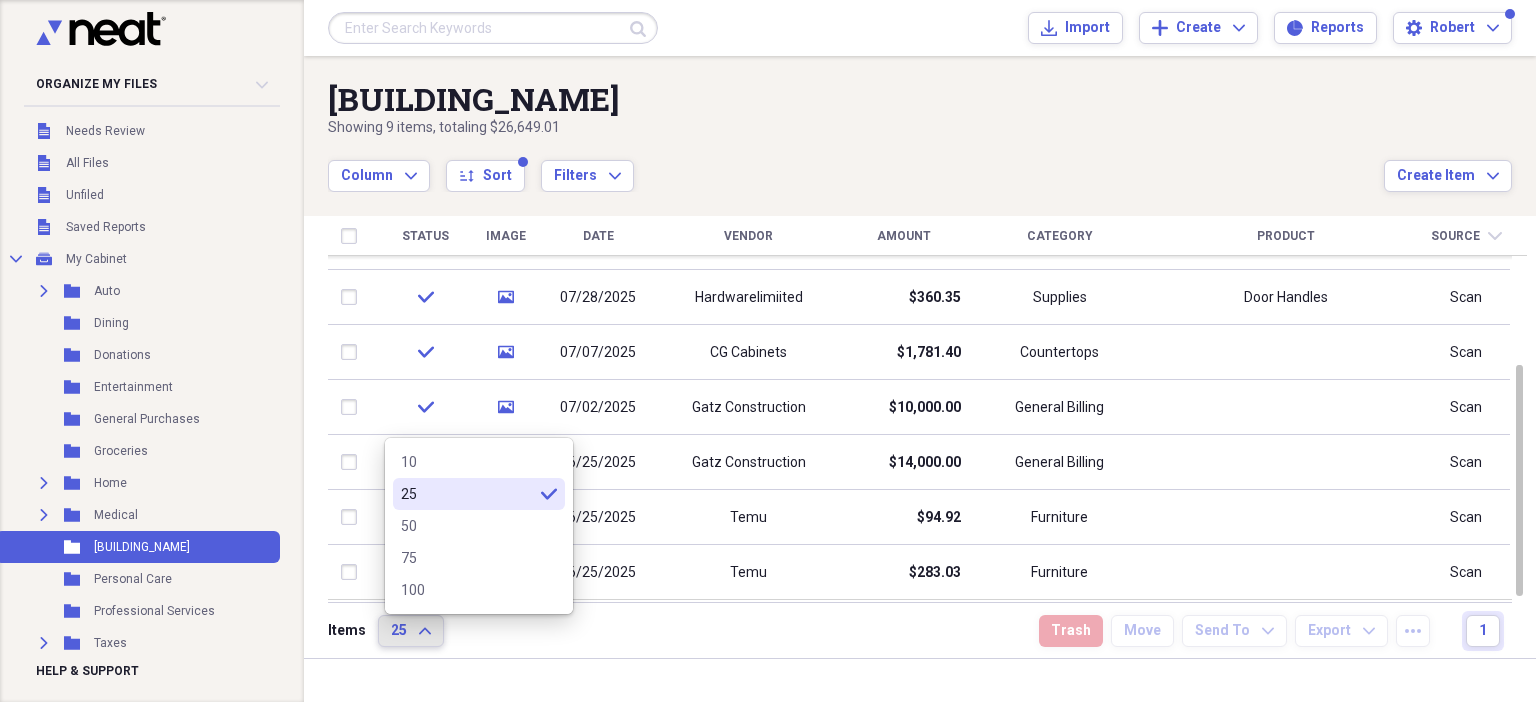 click 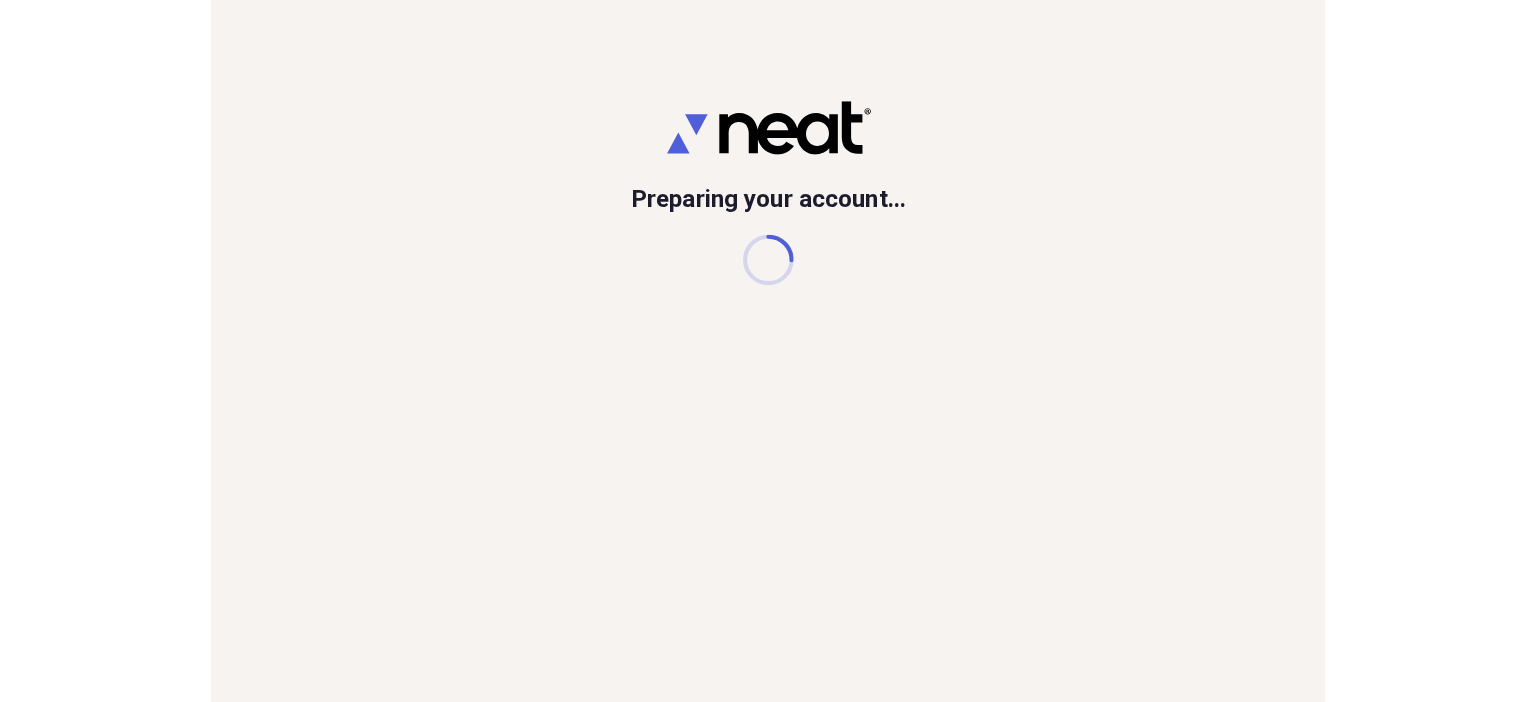 scroll, scrollTop: 0, scrollLeft: 0, axis: both 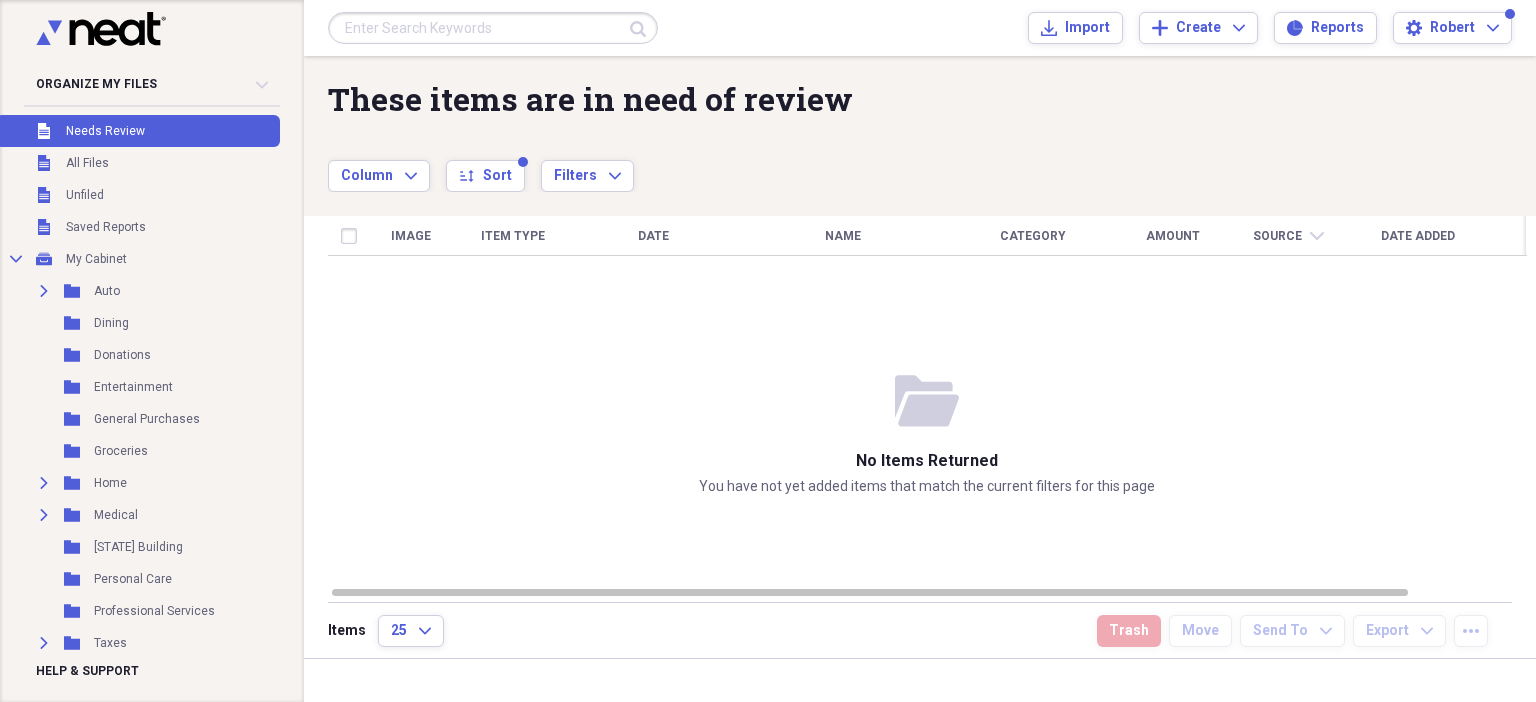 click on "Needs Review" at bounding box center [105, 131] 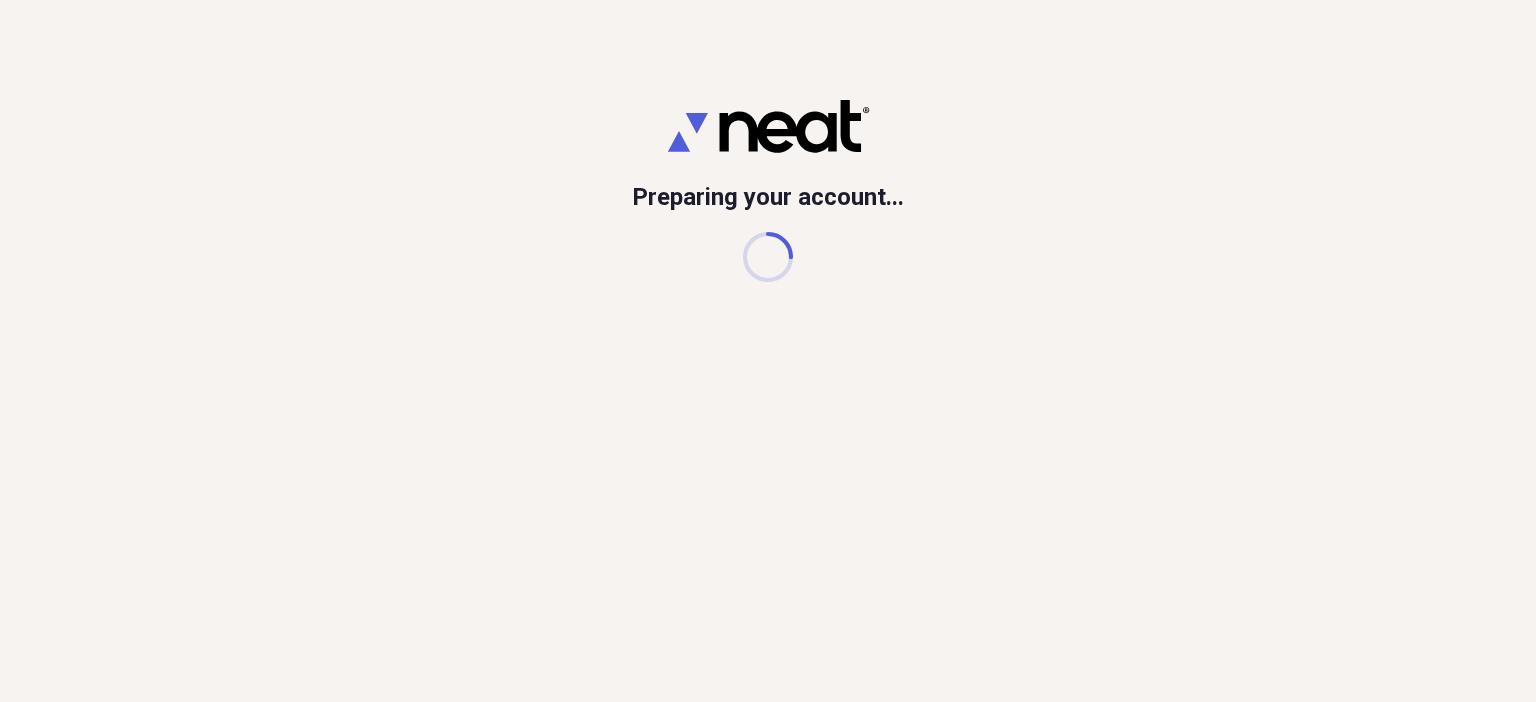scroll, scrollTop: 0, scrollLeft: 0, axis: both 